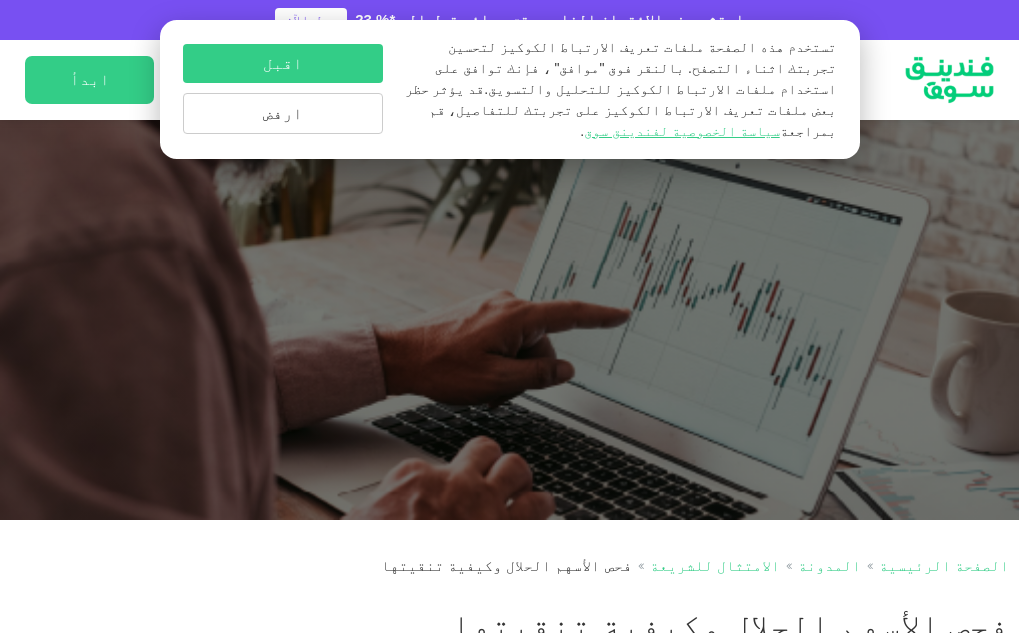 scroll, scrollTop: 0, scrollLeft: 0, axis: both 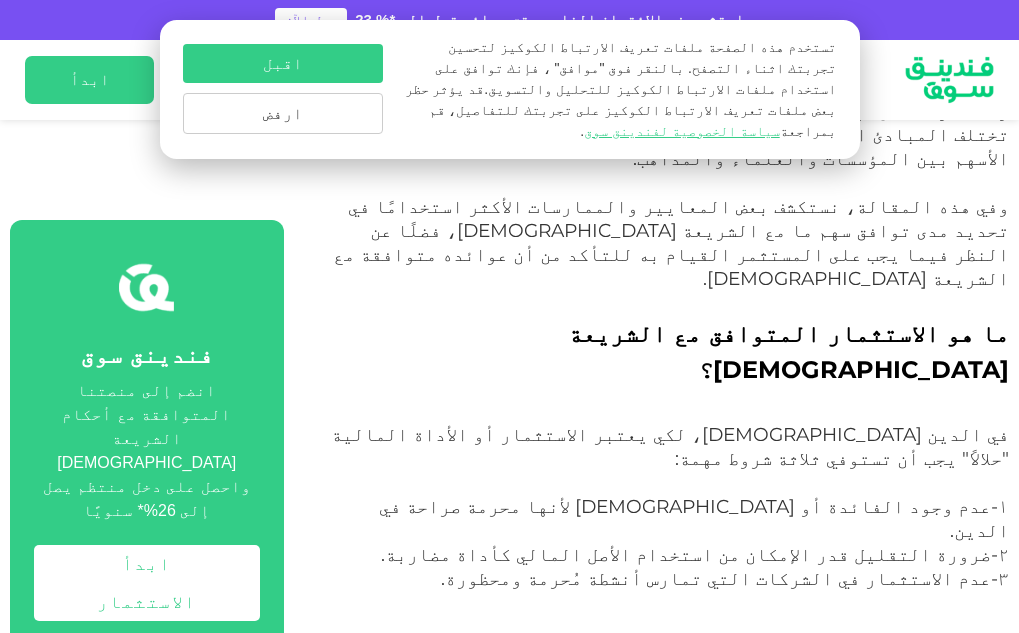 click on "۱-عدم وجود الفائدة أو [DEMOGRAPHIC_DATA] لأنها محرمة صراحة في الدين." at bounding box center [694, 518] 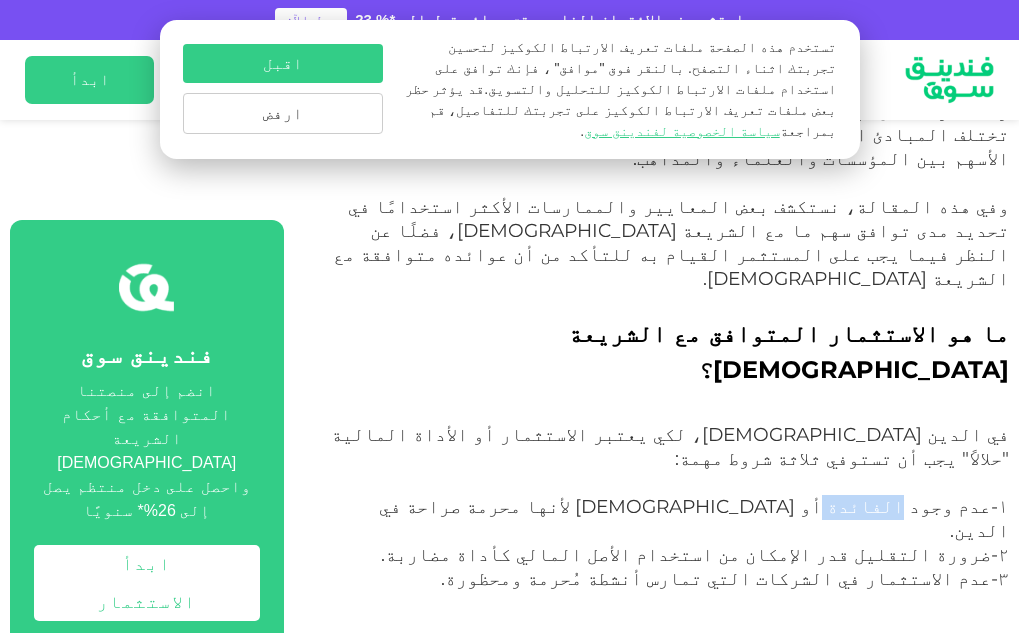 click on "۱-عدم وجود الفائدة أو [DEMOGRAPHIC_DATA] لأنها محرمة صراحة في الدين." at bounding box center [694, 518] 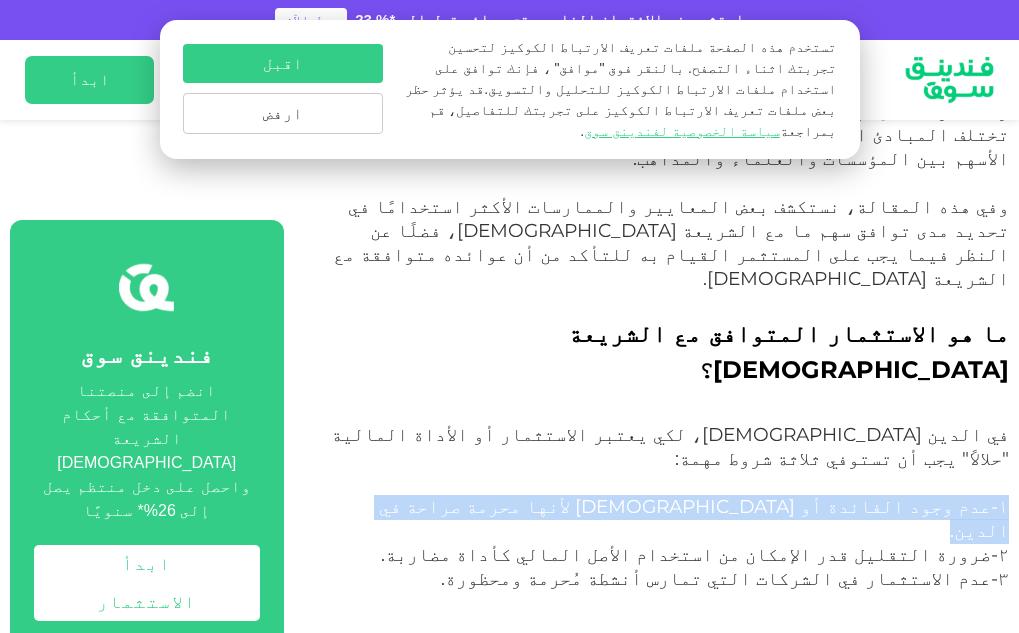 click on "۱-عدم وجود الفائدة أو [DEMOGRAPHIC_DATA] لأنها محرمة صراحة في الدين." at bounding box center [694, 518] 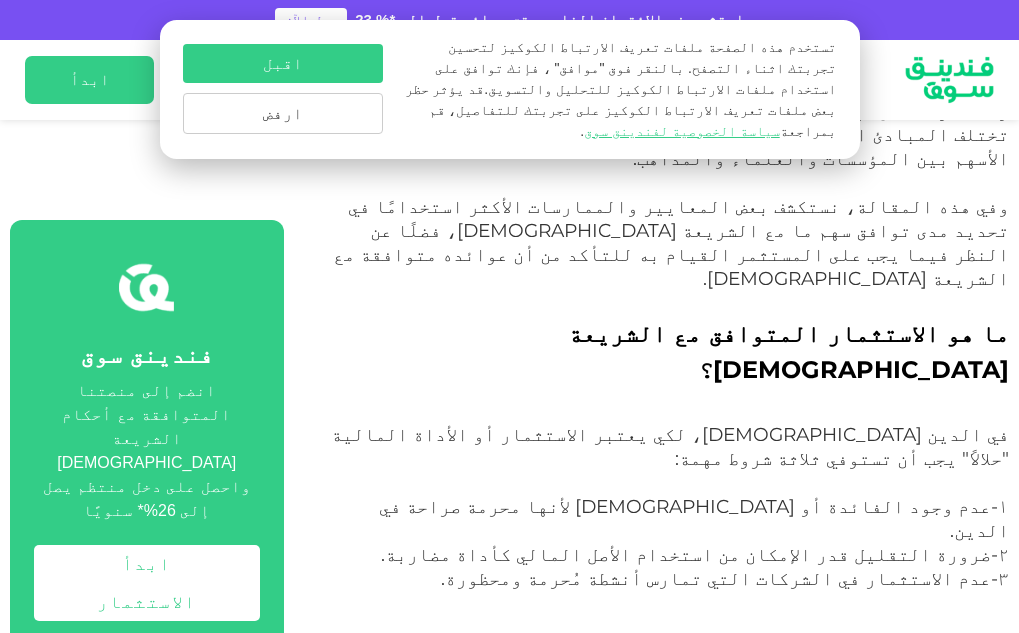 click on "في الدين [DEMOGRAPHIC_DATA]، لكي يعتبر الاستثمار أو الأداة المالية "حلالاً" يجب أن تستوفي ثلاثة شروط مهمة:" at bounding box center (670, 458) 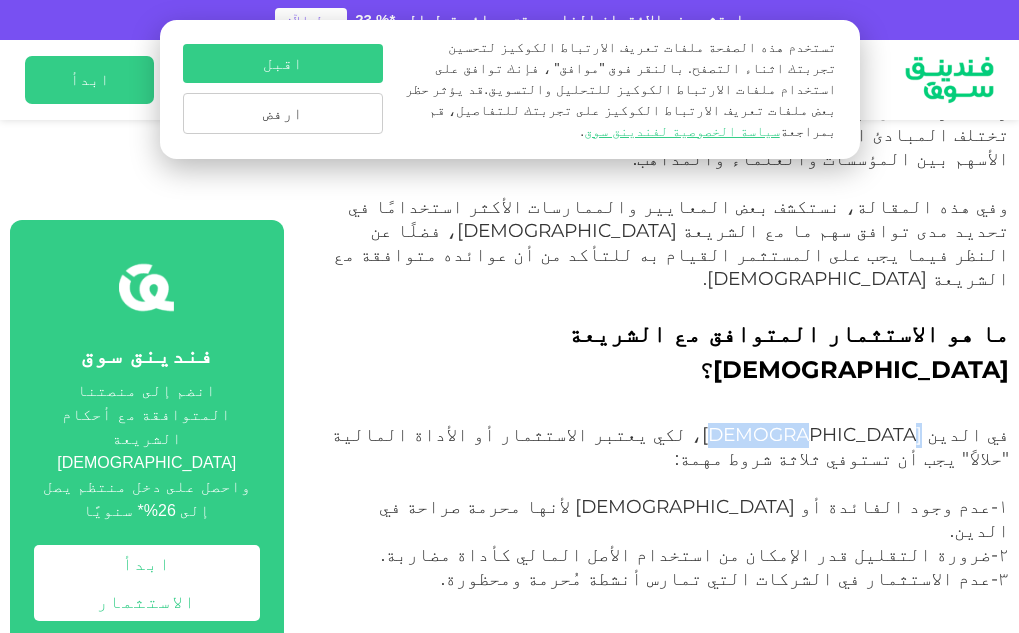 click on "في الدين [DEMOGRAPHIC_DATA]، لكي يعتبر الاستثمار أو الأداة المالية "حلالاً" يجب أن تستوفي ثلاثة شروط مهمة:" at bounding box center (670, 458) 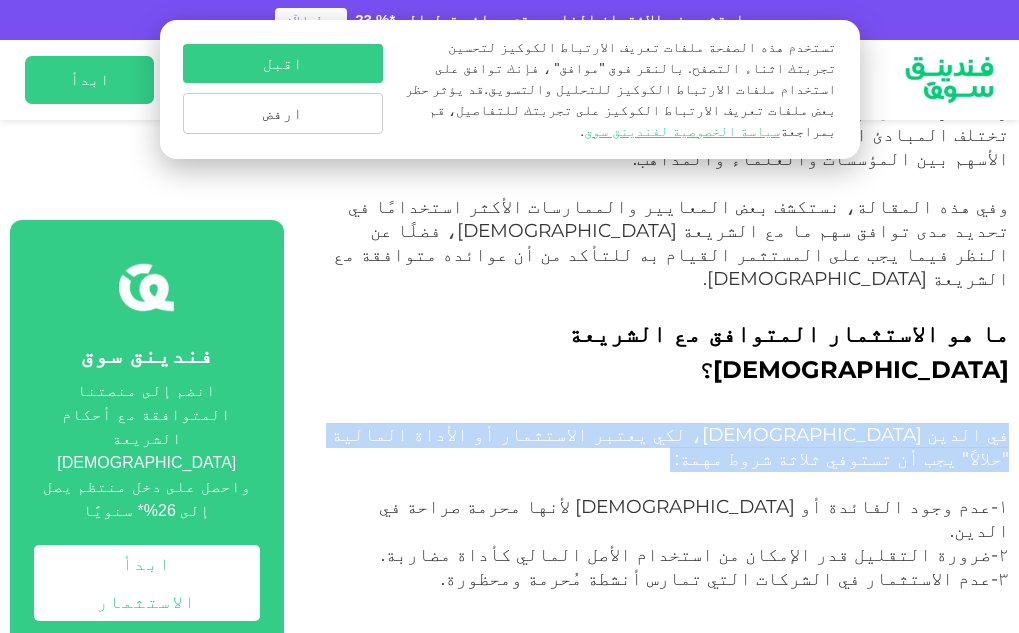 click on "في الدين [DEMOGRAPHIC_DATA]، لكي يعتبر الاستثمار أو الأداة المالية "حلالاً" يجب أن تستوفي ثلاثة شروط مهمة:" at bounding box center [670, 458] 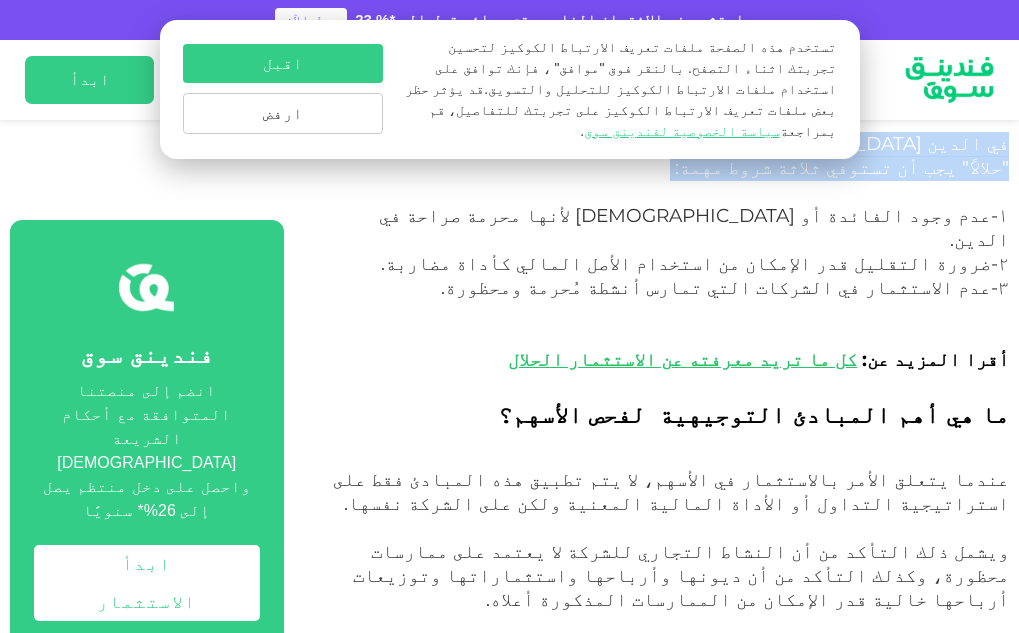 scroll, scrollTop: 1200, scrollLeft: 0, axis: vertical 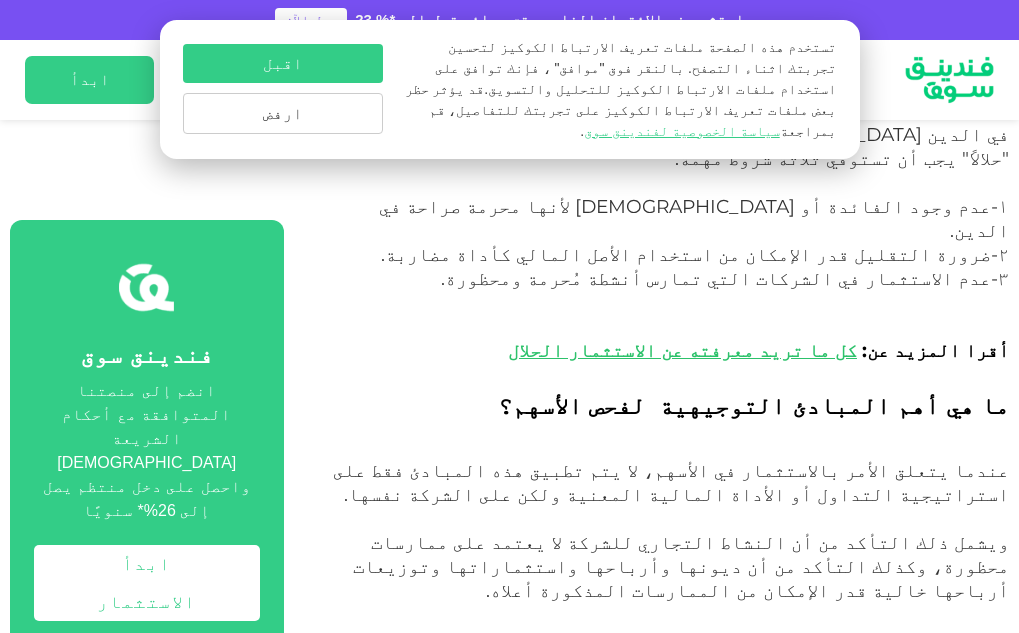 click on "عندما يتعلق الأمر بالاستثمار في الأسهم، لا يتم تطبيق هذه المبادئ فقط على استراتيجية التداول أو الأداة المالية المعنية ولكن على الشركة نفسها." at bounding box center (671, 482) 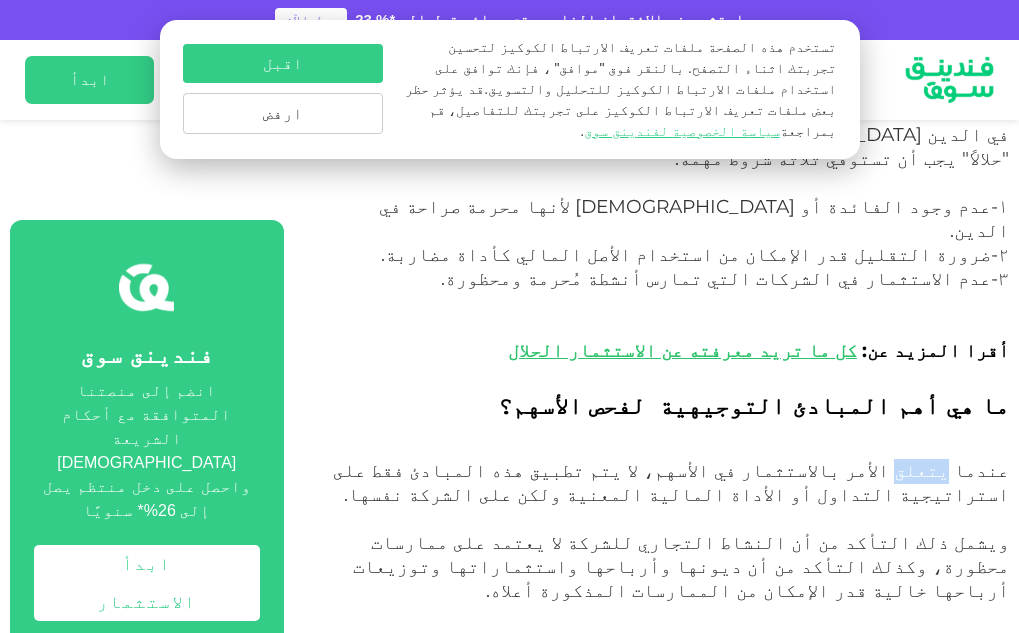 click on "عندما يتعلق الأمر بالاستثمار في الأسهم، لا يتم تطبيق هذه المبادئ فقط على استراتيجية التداول أو الأداة المالية المعنية ولكن على الشركة نفسها." at bounding box center [671, 482] 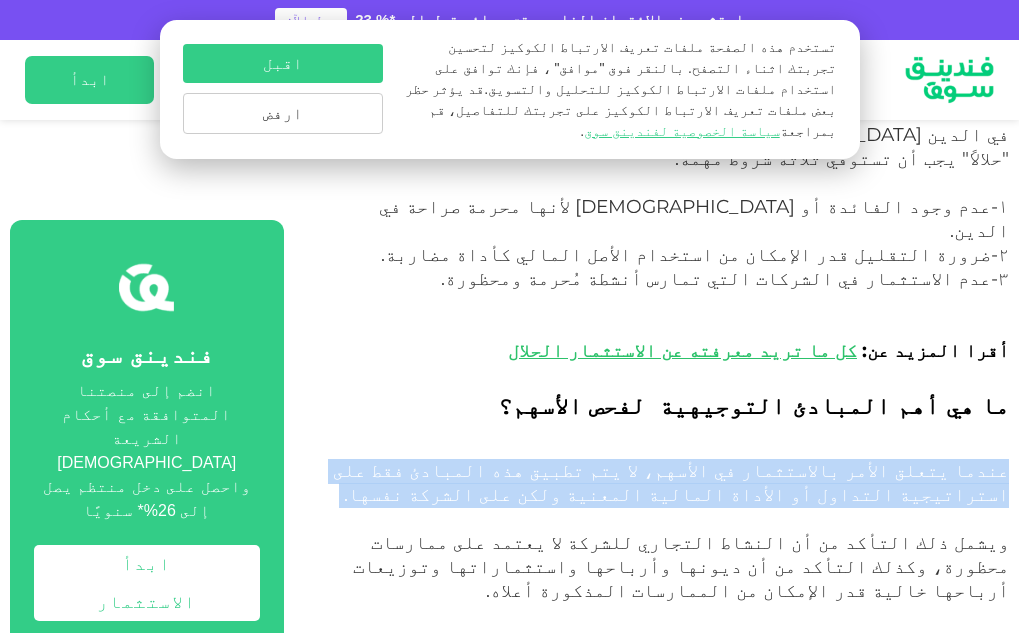 click on "عندما يتعلق الأمر بالاستثمار في الأسهم، لا يتم تطبيق هذه المبادئ فقط على استراتيجية التداول أو الأداة المالية المعنية ولكن على الشركة نفسها." at bounding box center [671, 482] 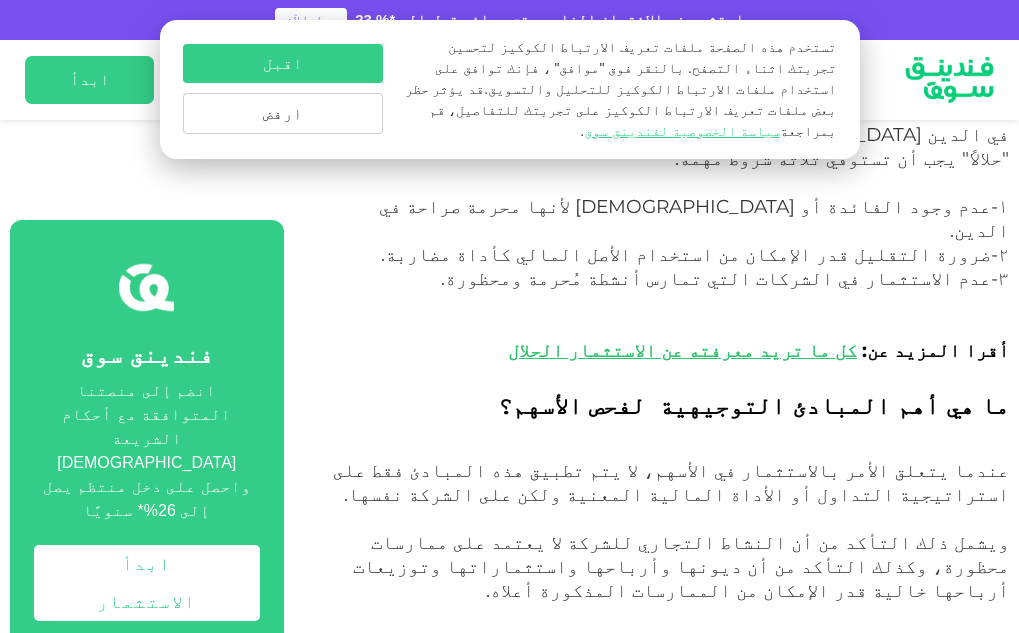 click on "ويشمل ذلك التأكد من أن النشاط التجاري للشركة لا يعتمد على ممارسات محظورة، وكذلك التأكد من أن ديونها وأرباحها واستثماراتها وتوزيعات أرباحها خالية قدر الإمكان من الممارسات المذكورة أعلاه." at bounding box center (681, 566) 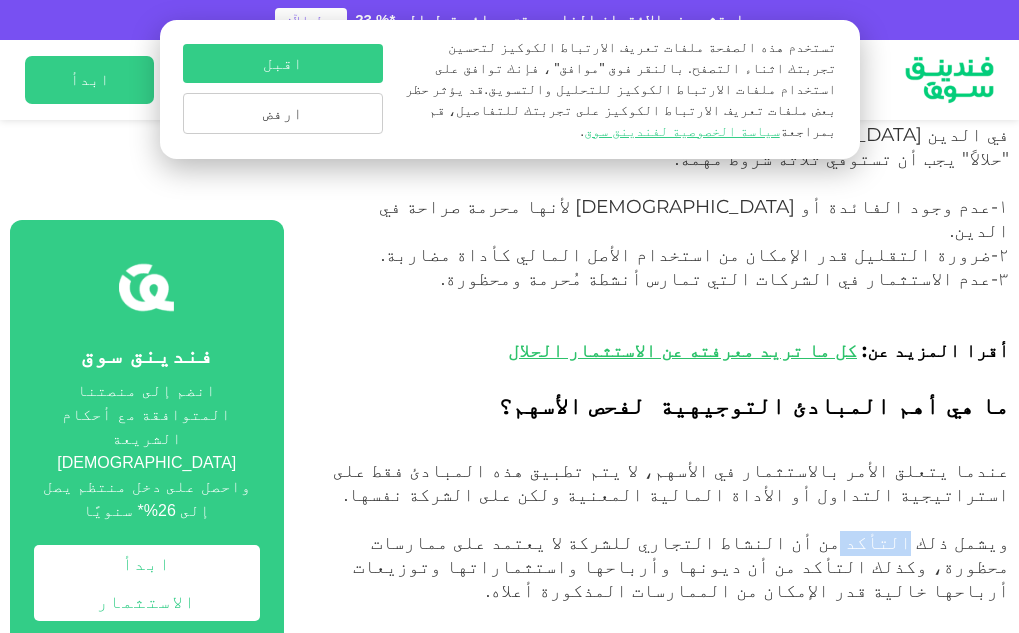 click on "ويشمل ذلك التأكد من أن النشاط التجاري للشركة لا يعتمد على ممارسات محظورة، وكذلك التأكد من أن ديونها وأرباحها واستثماراتها وتوزيعات أرباحها خالية قدر الإمكان من الممارسات المذكورة أعلاه." at bounding box center [681, 566] 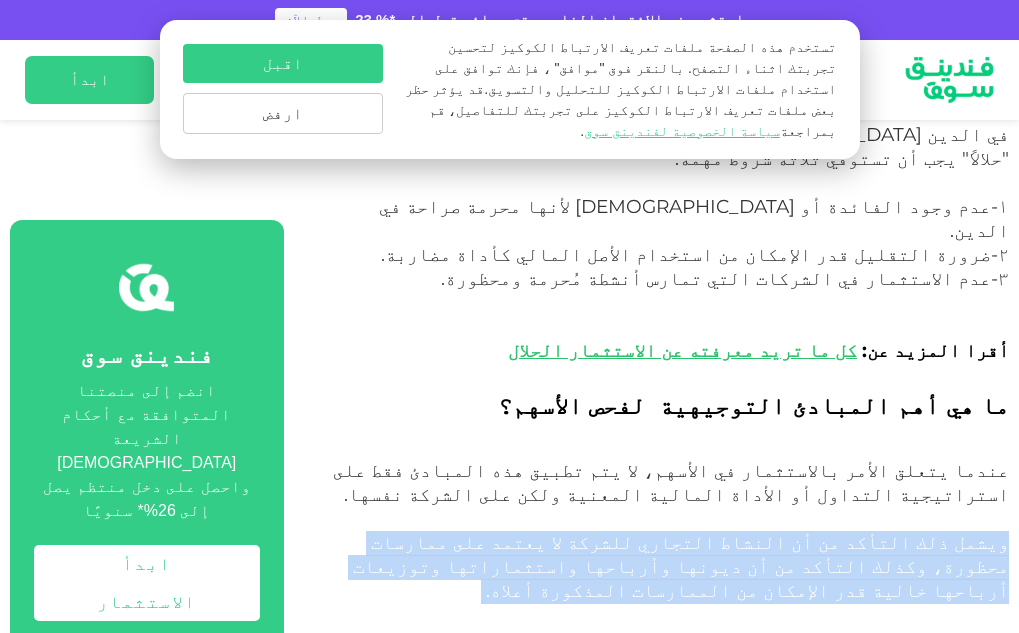 click on "ويشمل ذلك التأكد من أن النشاط التجاري للشركة لا يعتمد على ممارسات محظورة، وكذلك التأكد من أن ديونها وأرباحها واستثماراتها وتوزيعات أرباحها خالية قدر الإمكان من الممارسات المذكورة أعلاه." at bounding box center (681, 566) 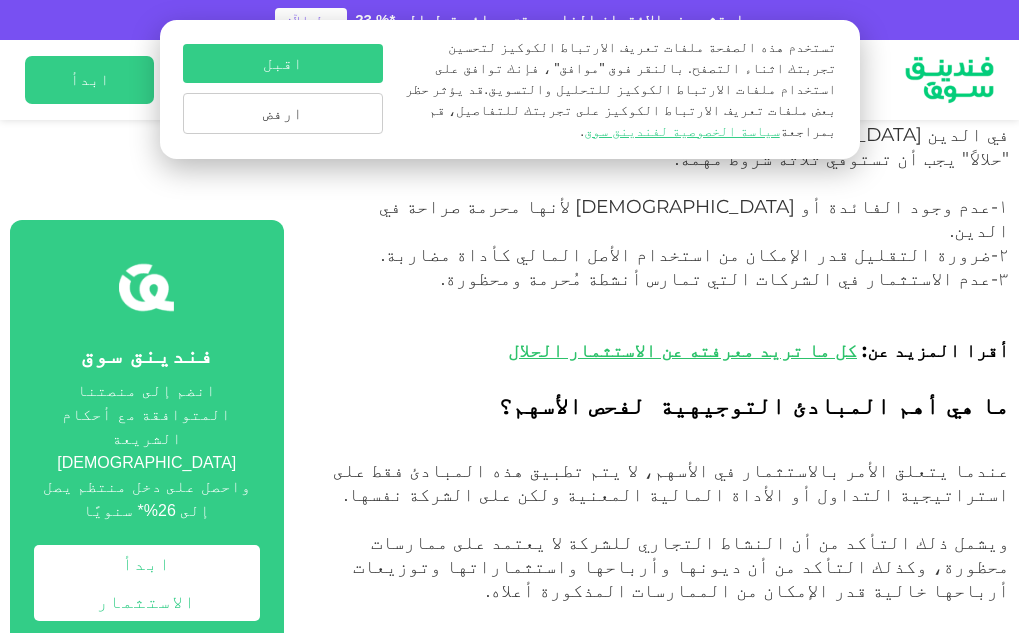 click on "وعلى الرغم من عدم وجود مجموعة شاملة من القواعد واللوائح المالية [DEMOGRAPHIC_DATA]، إلا أن هناك إرشادات عامة طورتها مؤسسات التمويل والمحاسبة [DEMOGRAPHIC_DATA] الرائدة إلى جانب العلماء، يتم اتباعها لتحديد إمكانية اعتبار السهم حلالًا." at bounding box center [675, 674] 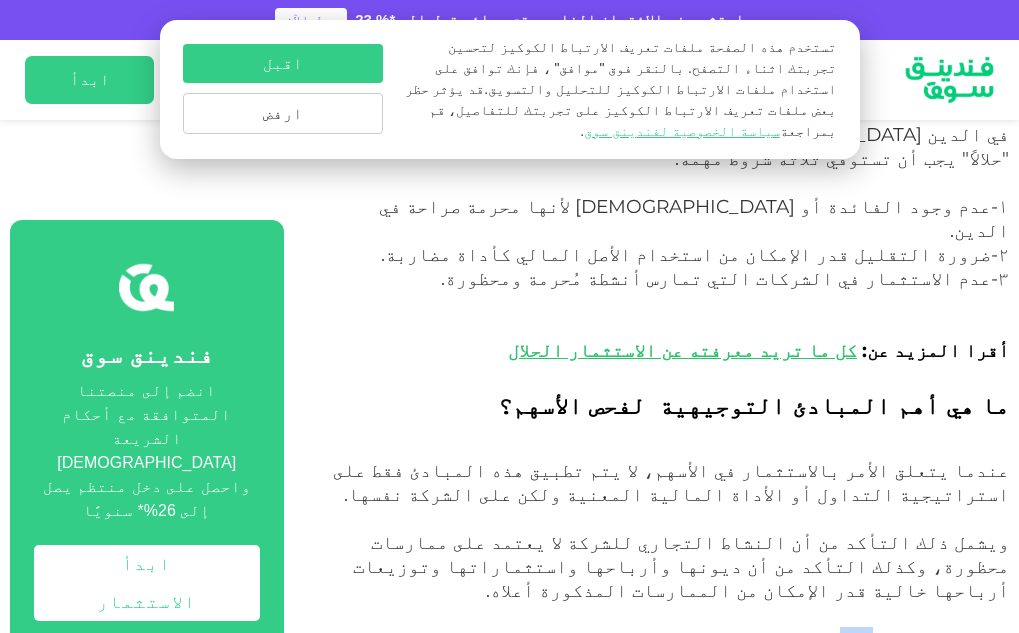 click on "وعلى الرغم من عدم وجود مجموعة شاملة من القواعد واللوائح المالية [DEMOGRAPHIC_DATA]، إلا أن هناك إرشادات عامة طورتها مؤسسات التمويل والمحاسبة [DEMOGRAPHIC_DATA] الرائدة إلى جانب العلماء، يتم اتباعها لتحديد إمكانية اعتبار السهم حلالًا." at bounding box center (675, 674) 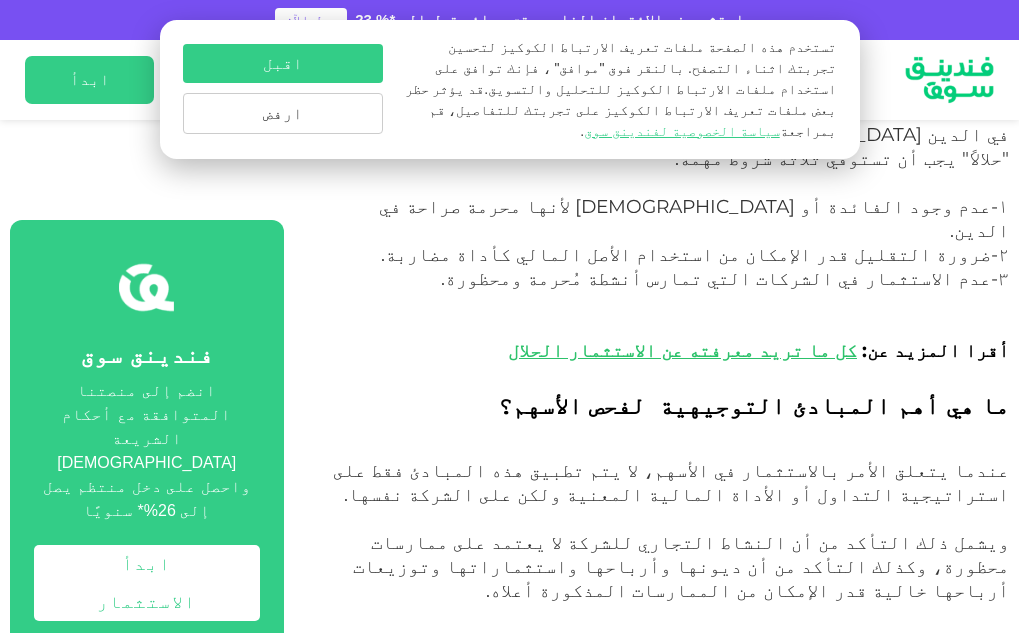 click on "وعلى الرغم من عدم وجود مجموعة شاملة من القواعد واللوائح المالية [DEMOGRAPHIC_DATA]، إلا أن هناك إرشادات عامة طورتها مؤسسات التمويل والمحاسبة [DEMOGRAPHIC_DATA] الرائدة إلى جانب العلماء، يتم اتباعها لتحديد إمكانية اعتبار السهم حلالًا." at bounding box center [675, 674] 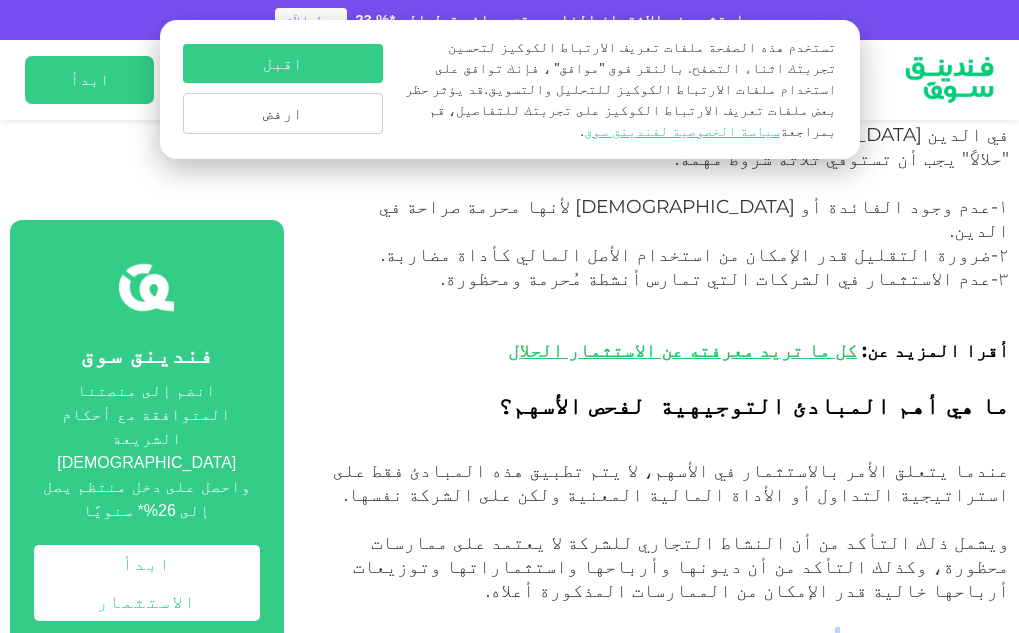 click on "وعلى الرغم من عدم وجود مجموعة شاملة من القواعد واللوائح المالية [DEMOGRAPHIC_DATA]، إلا أن هناك إرشادات عامة طورتها مؤسسات التمويل والمحاسبة [DEMOGRAPHIC_DATA] الرائدة إلى جانب العلماء، يتم اتباعها لتحديد إمكانية اعتبار السهم حلالًا." at bounding box center [675, 674] 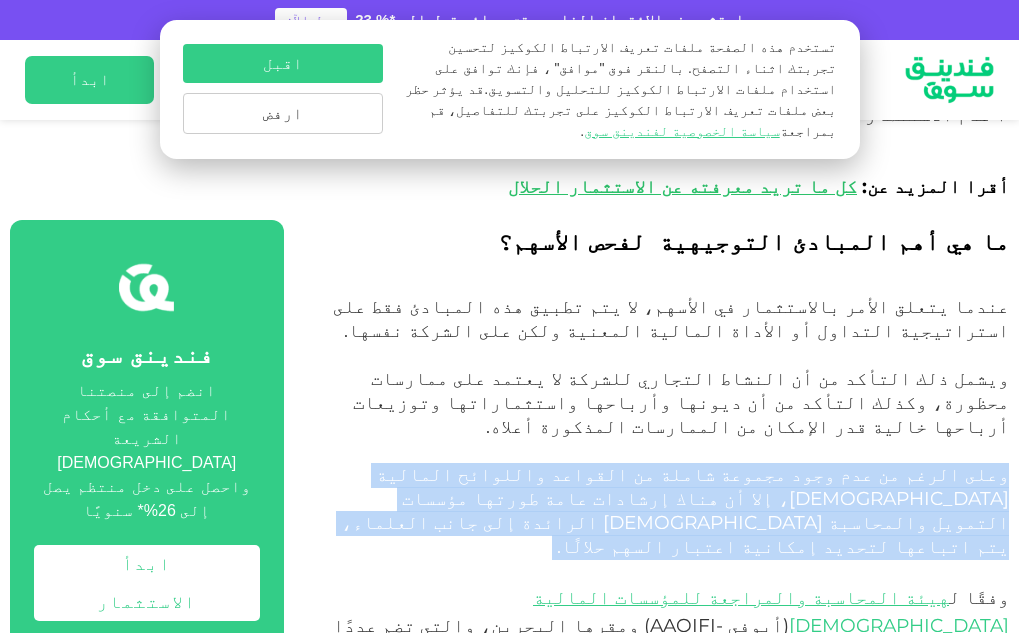 scroll, scrollTop: 1500, scrollLeft: 0, axis: vertical 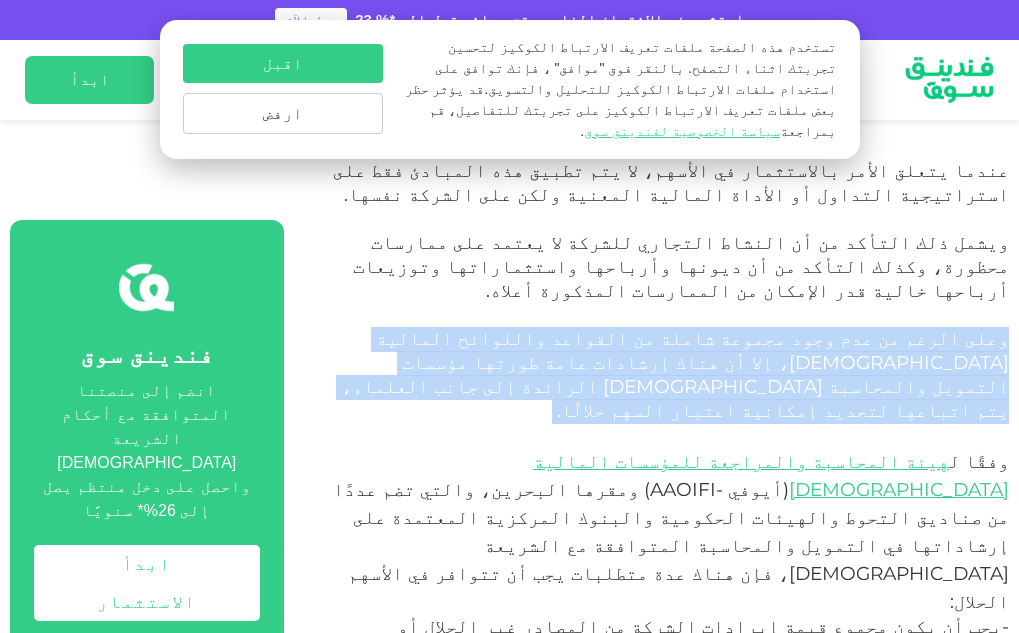 click on "ارفض" at bounding box center [283, 113] 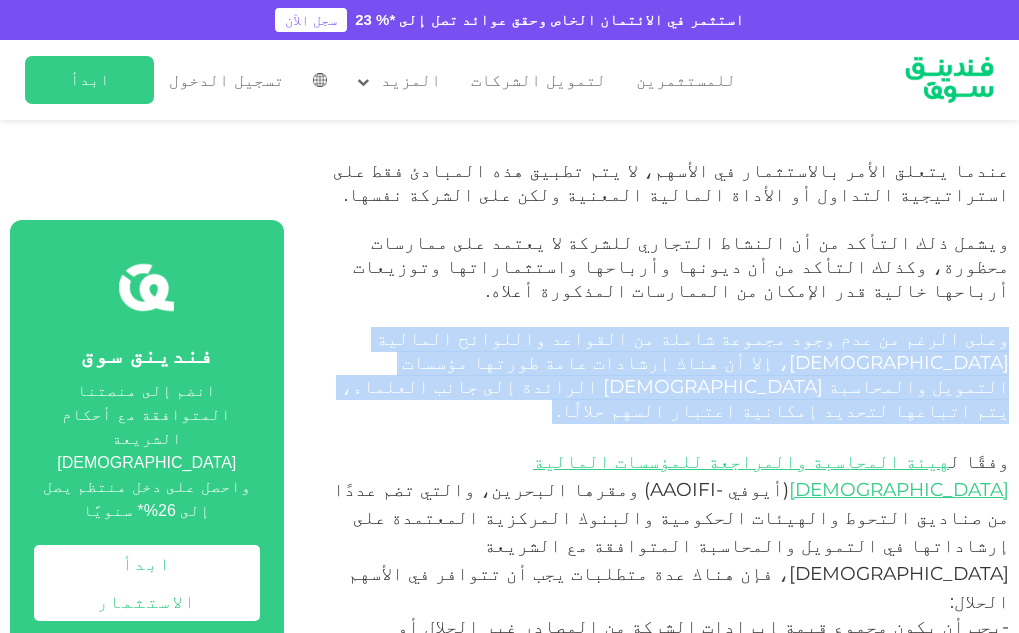 click on ") ومقرها البحرين، والتي تضم عددًا من صناديق التحوط والهيئات الحكومية والبنوك المركزية المعتمدة على إرشاداتها في التمويل والمحاسبة المتوافقة مع الشريعة [DEMOGRAPHIC_DATA]، فإن هناك عدة متطلبات يجب أن تتوافر في الأسهم الحلال:" at bounding box center [671, 545] 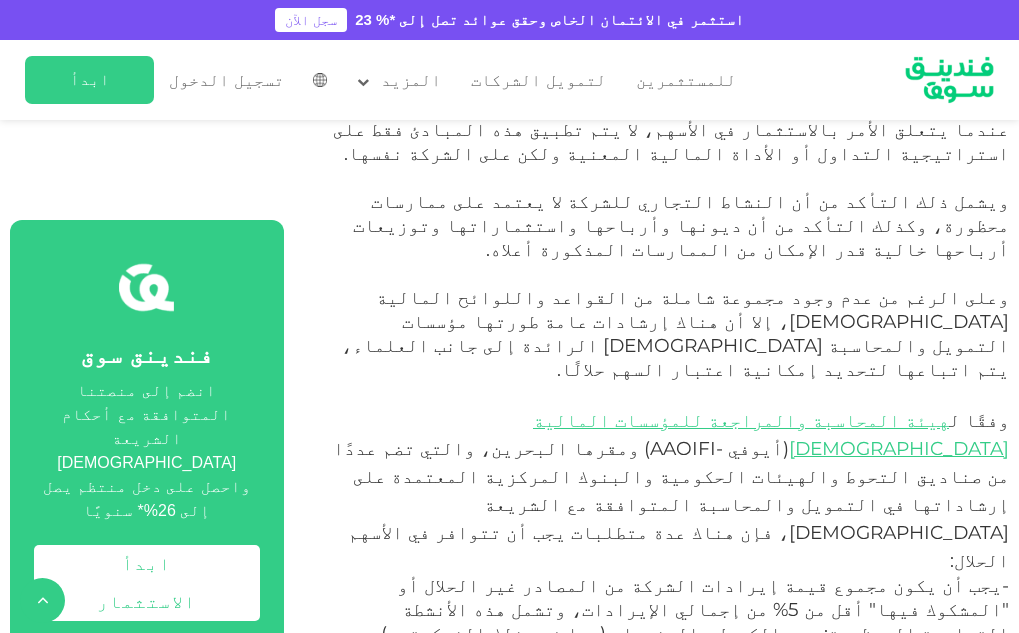 scroll, scrollTop: 1600, scrollLeft: 0, axis: vertical 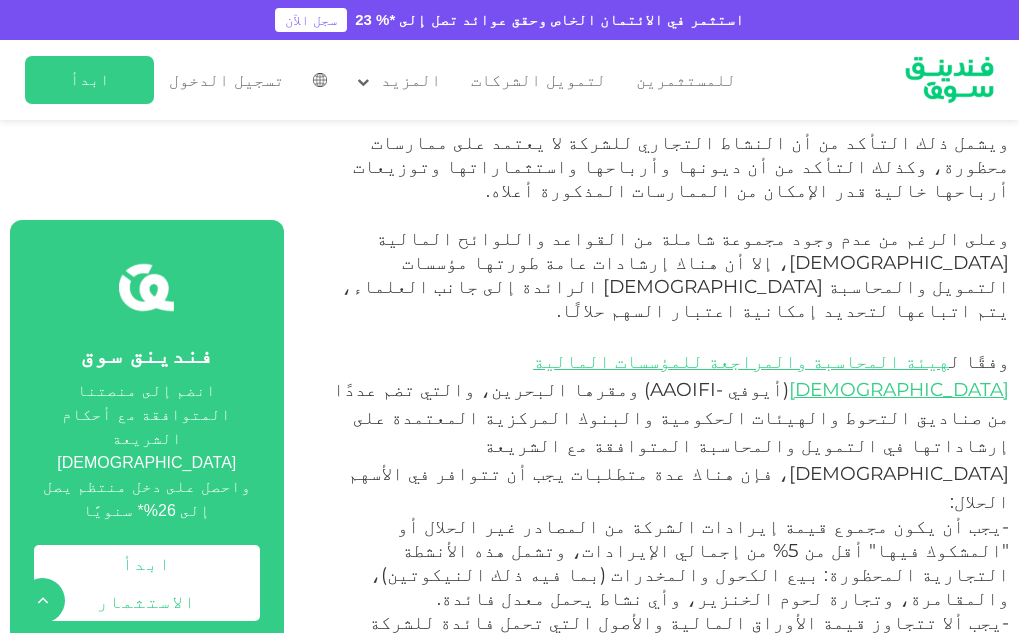 click on "وتطبق بعض المؤسسات والفقهاء ال[DEMOGRAPHIC_DATA] معايير إضافية للفحص والتدقيق ضد الأسهم "الحرام" المحتملة، ويتضمن ذلك تطبيق نسبة الأصول غير السائلة إلى إجمالي الأصول، على النحو الذي حدده المفتي والباحث [DEMOGRAPHIC_DATA] ال[DEMOGRAPHIC_DATA] الشهير [PERSON_NAME]." at bounding box center (675, 814) 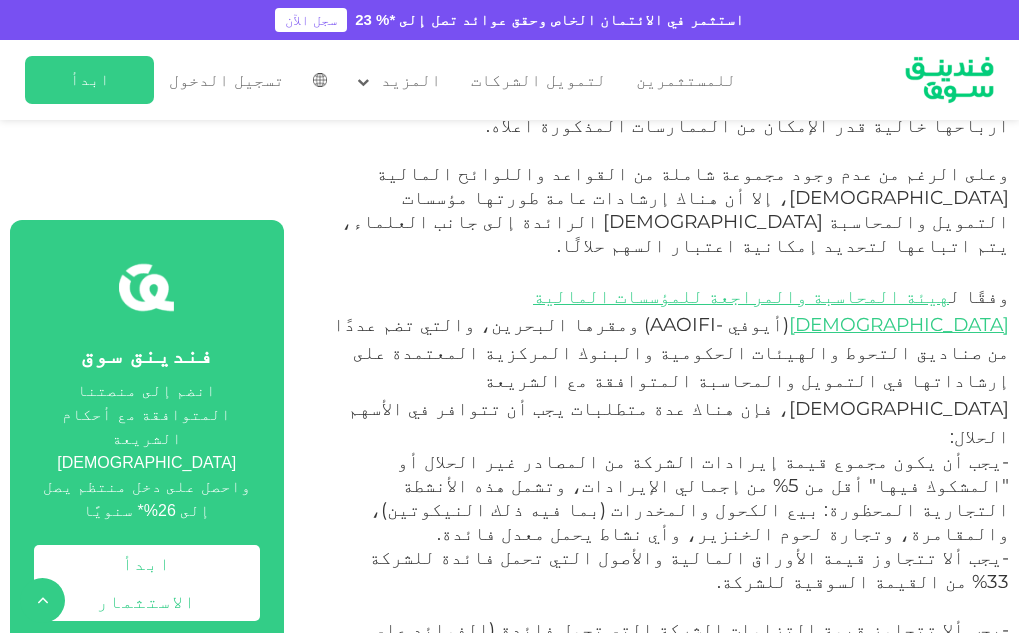 scroll, scrollTop: 1700, scrollLeft: 0, axis: vertical 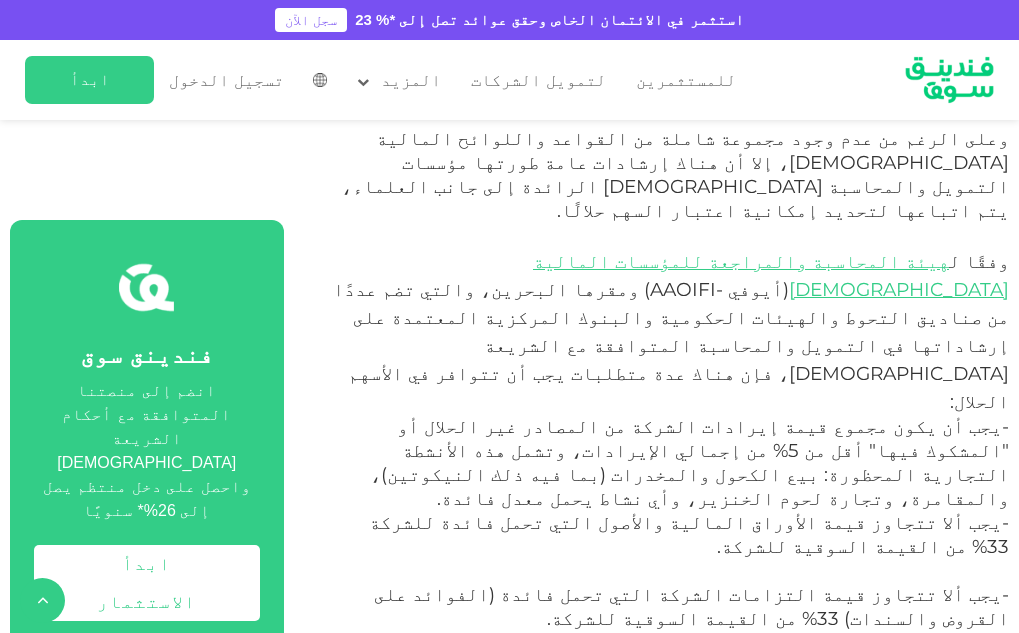 click on "و[PERSON_NAME] بأن يشكل إجمالي الأصول غير السائلة للشركة -الأصول التي لا يمكن تحويلها بسرعة إلى نقد بسرعة- ما لا يقل عن 20% من إجمالي أصول الشركة." at bounding box center [685, 834] 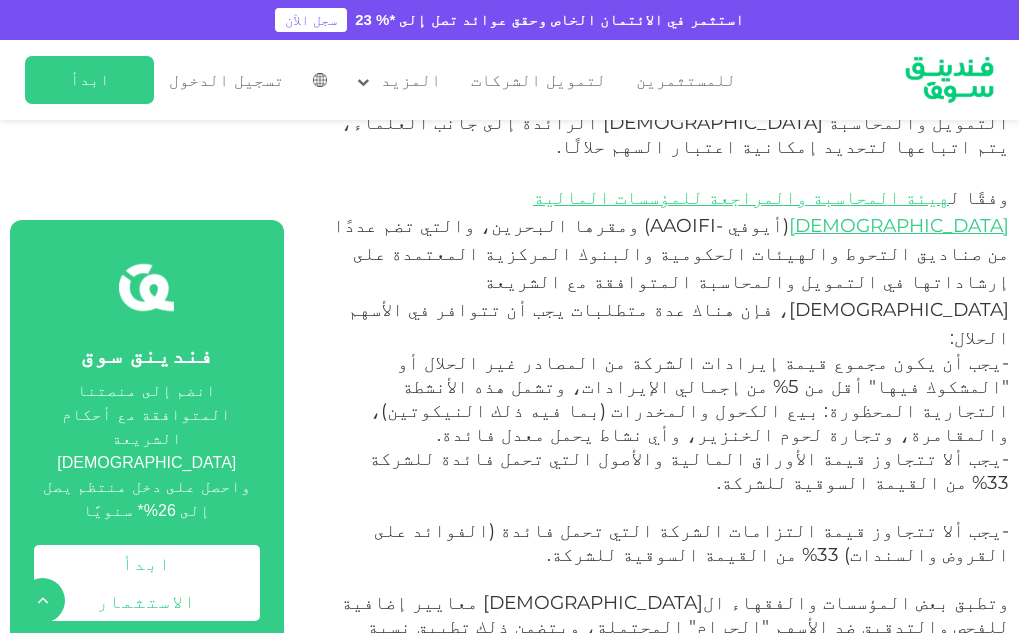 scroll, scrollTop: 1800, scrollLeft: 0, axis: vertical 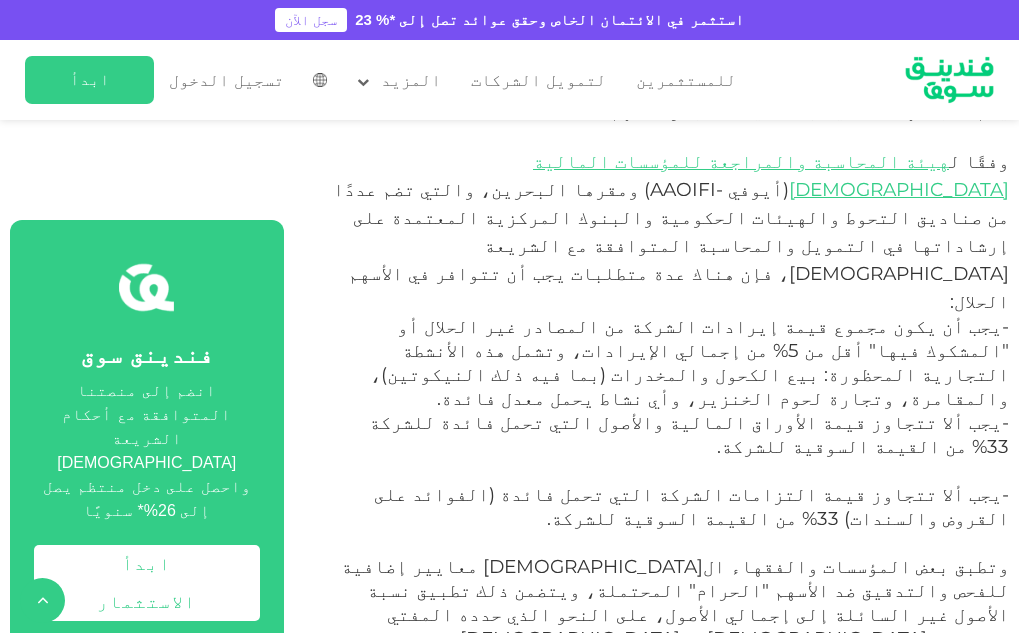 click on "ومن المهم أن يلاحظ المستثمر كيفية تطبيق مبادئ الشريعة [DEMOGRAPHIC_DATA] على شركة تابعة لشركة أخرى." at bounding box center (747, 818) 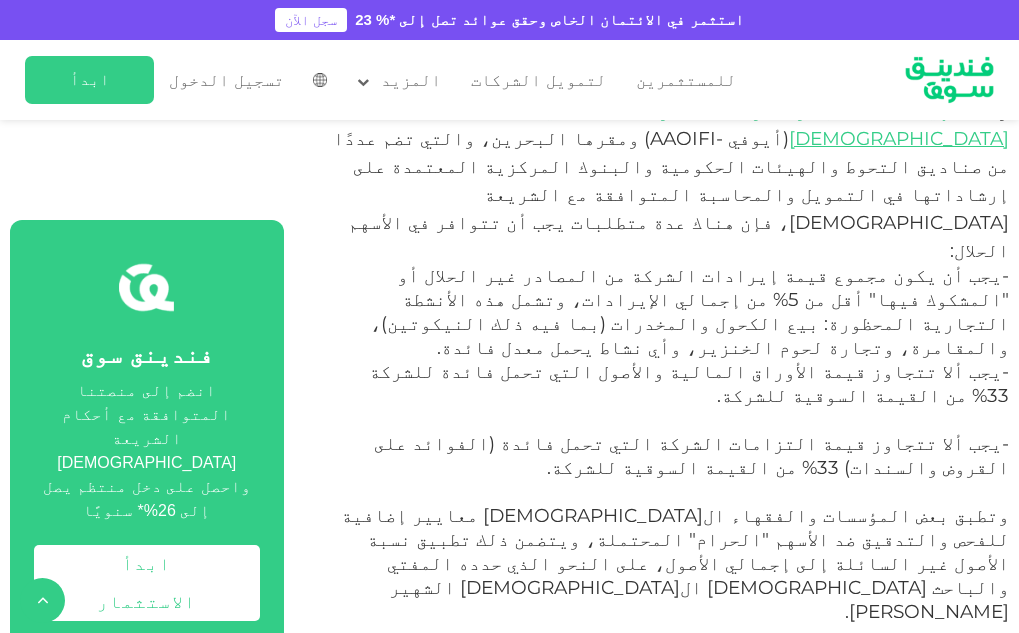 scroll, scrollTop: 1900, scrollLeft: 0, axis: vertical 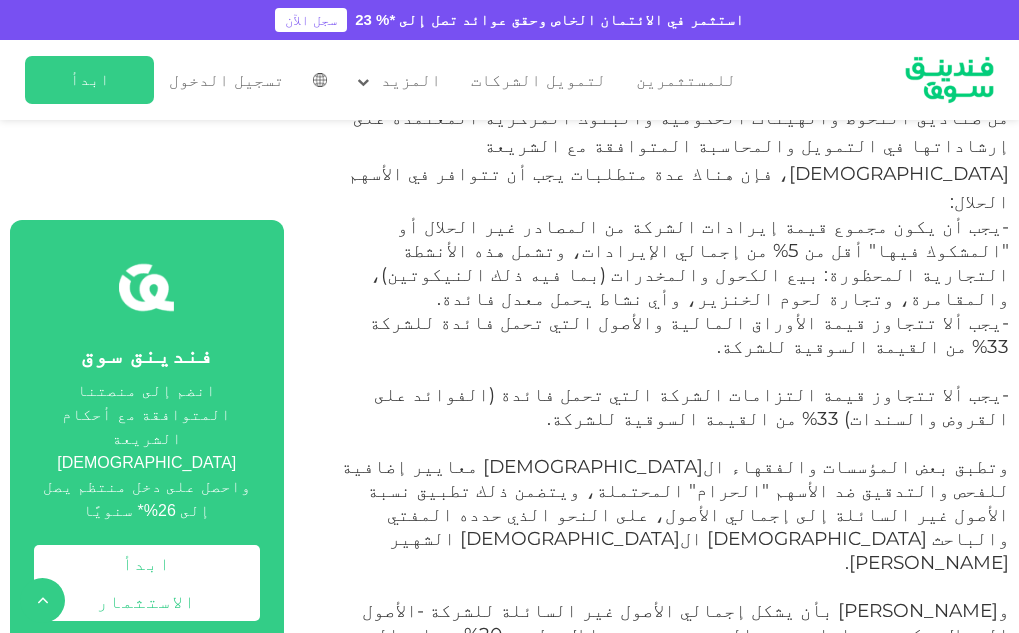click on "على سبيل المثال: إذا كانت الشركة المدرجة "أ" تمتلك بنكًا مدرجًا يحصل على فوائد، فإن أسهم الشركة "أ" تكون حلالًا إذا كان البنك يشكل أقل من 5% من إجمالي إيرادات الشركة الأم "أ" وأن الميزانيات العمومية للبنك وبيانات الدخل لا تدفع فائدة للشركة "أ"، كما يجب أن تكون قيمة الأصول والالتزامات للبنك لا تتجاوز عتبة 33%، ومع ذلك، يحظر شراء أسهم في البنك للشركة "أ"." at bounding box center (669, 838) 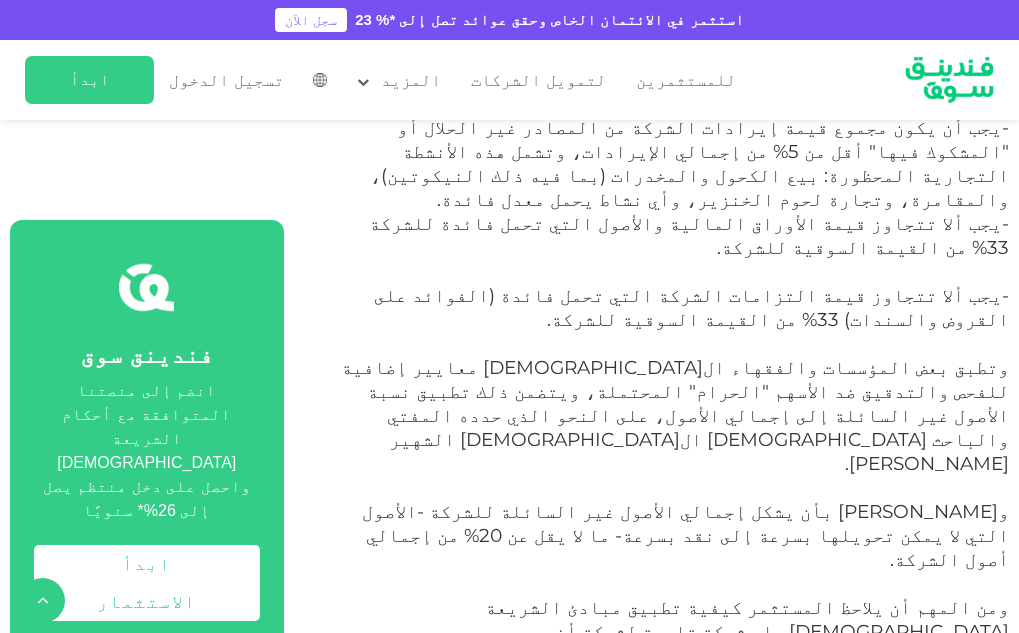 scroll, scrollTop: 2000, scrollLeft: 0, axis: vertical 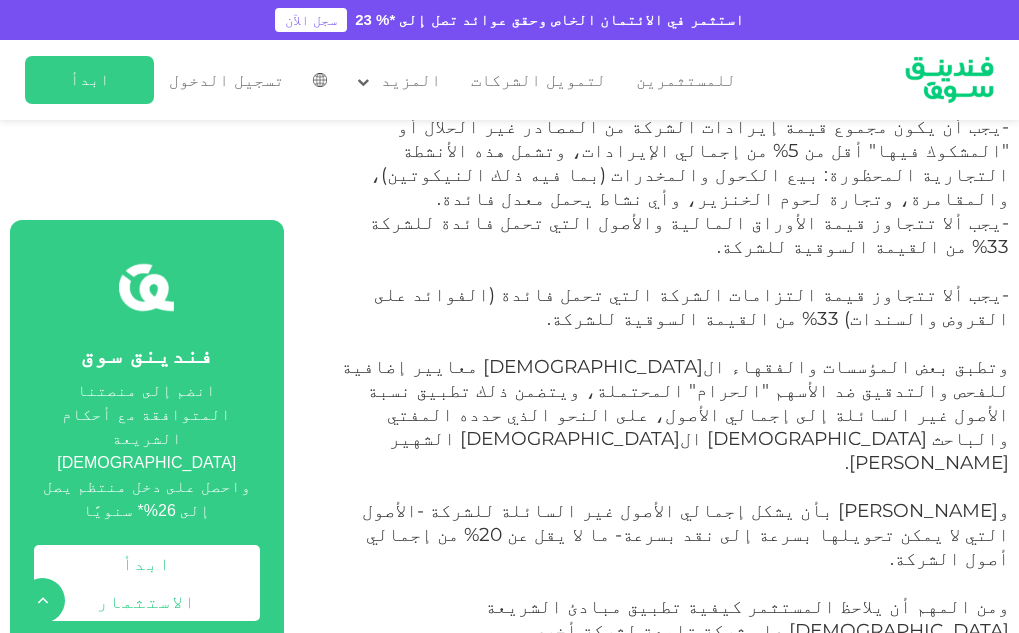 click on "للتأكد من أن أسهم الشركة متوافقة تمامًا مع الشريعة [DEMOGRAPHIC_DATA]، لن يتطلب الأمر معرفة جميع خطوط الأنشطة التجارية التي تقوم بها الشركة فحسب، بل يتطلب أيضًا التعمق في بياناتها المالية، بما في ذلك بيان الدخل والميزانية العمومية وغيرها من مواد علاقات المستثمرين المتاحة للجمهور." at bounding box center [673, 894] 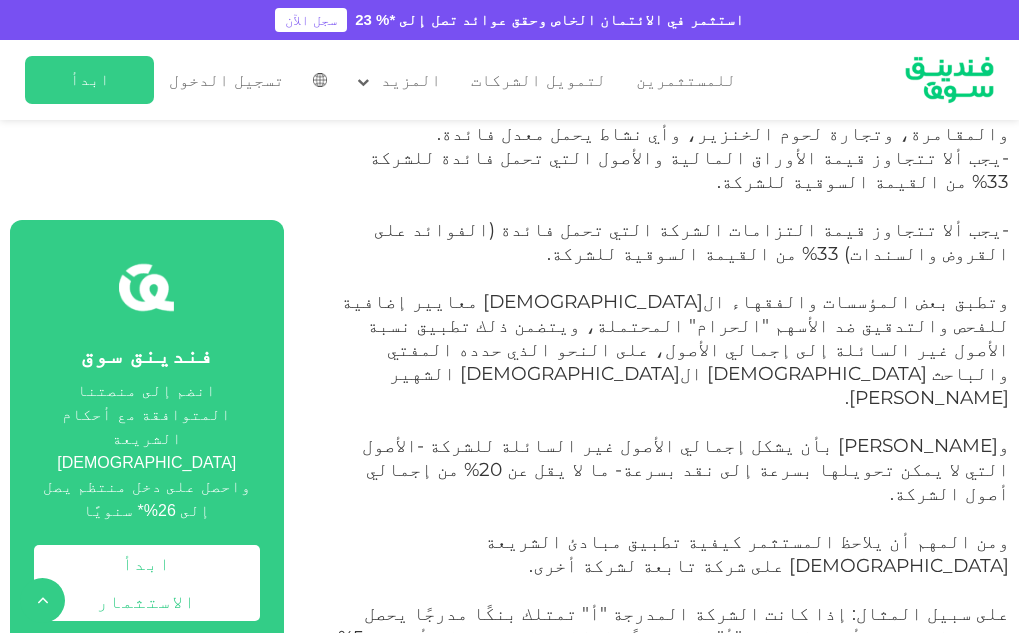 scroll, scrollTop: 2100, scrollLeft: 0, axis: vertical 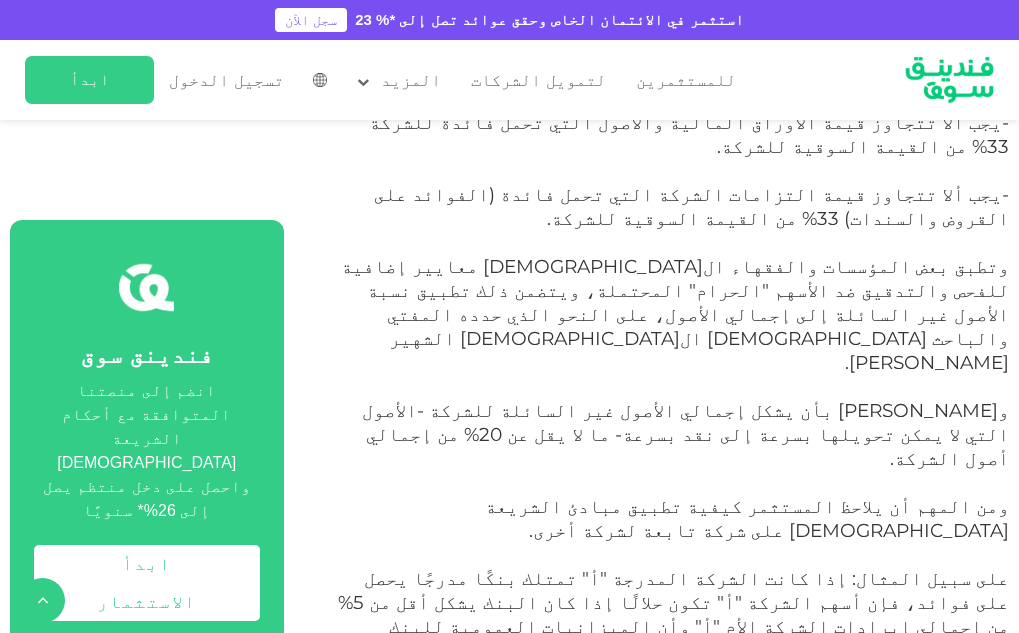 click on "للتأكد من أن أسهم الشركة متوافقة تمامًا مع الشريعة [DEMOGRAPHIC_DATA]، لن يتطلب الأمر معرفة جميع خطوط الأنشطة التجارية التي تقوم بها الشركة فحسب، بل يتطلب أيضًا التعمق في بياناتها المالية، بما في ذلك بيان الدخل والميزانية العمومية وغيرها من مواد علاقات المستثمرين المتاحة للجمهور." at bounding box center [673, 794] 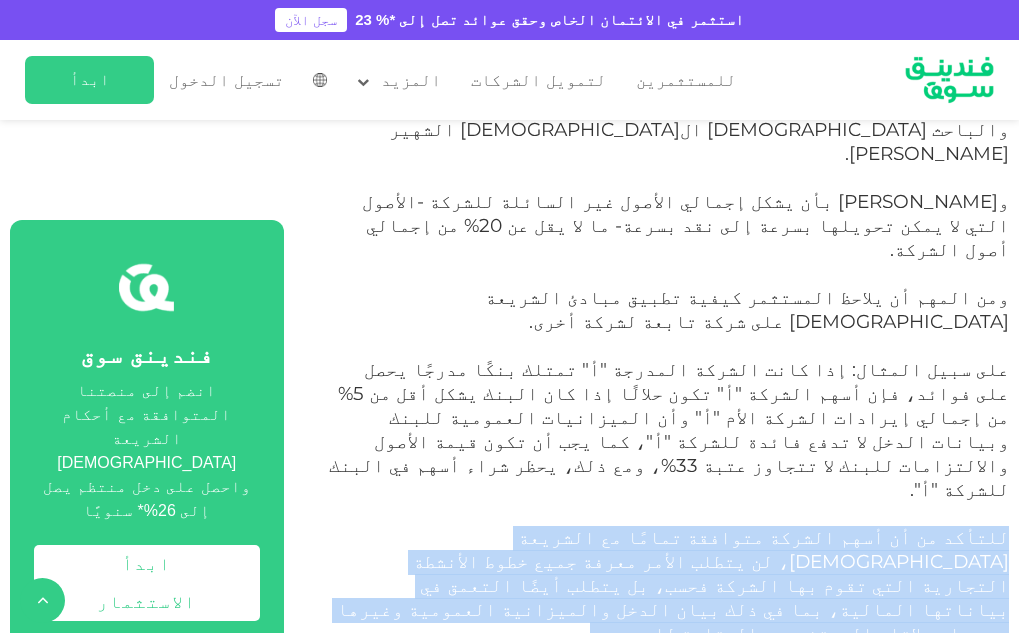 scroll, scrollTop: 2400, scrollLeft: 0, axis: vertical 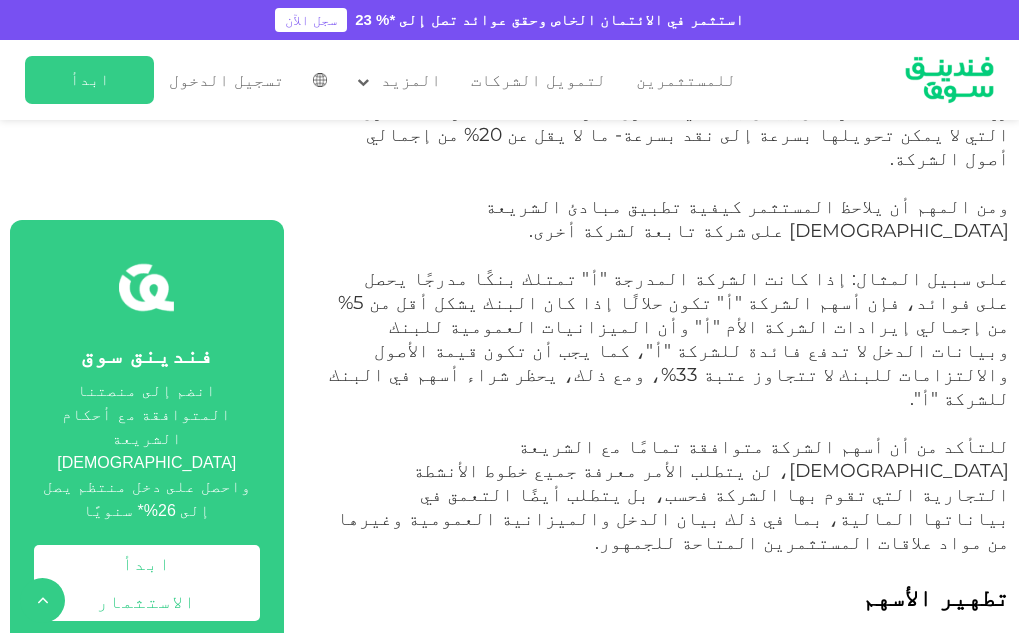 click on "ومع ذلك، في ظل منهجية فحص الأسهم "" at bounding box center [850, 1073] 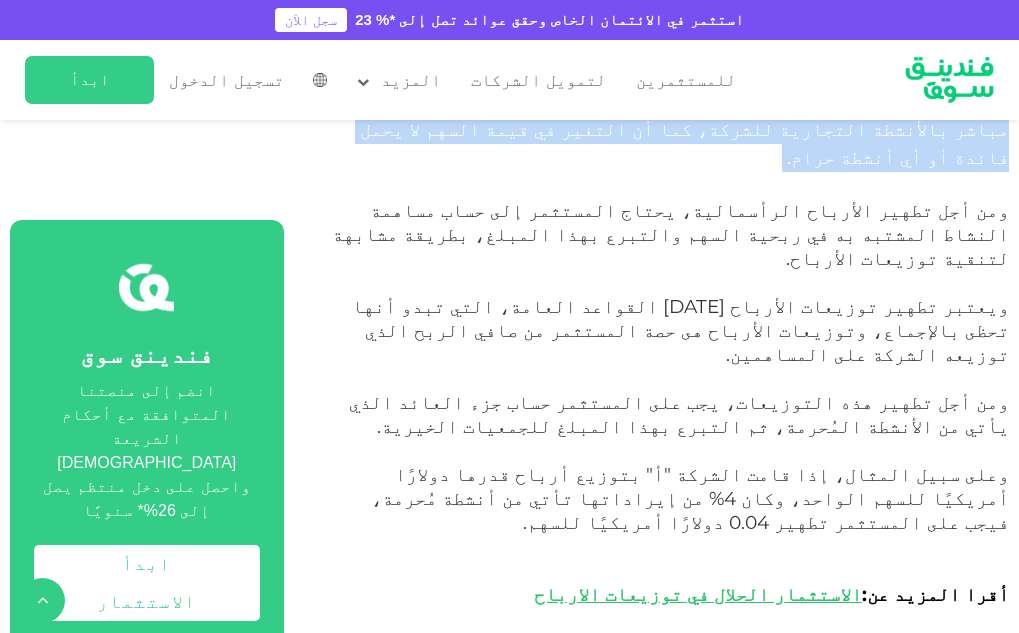 scroll, scrollTop: 3200, scrollLeft: 0, axis: vertical 